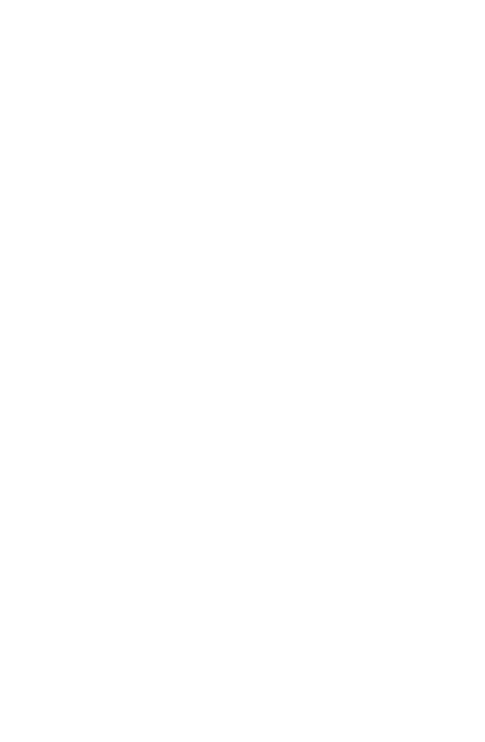 scroll, scrollTop: 0, scrollLeft: 0, axis: both 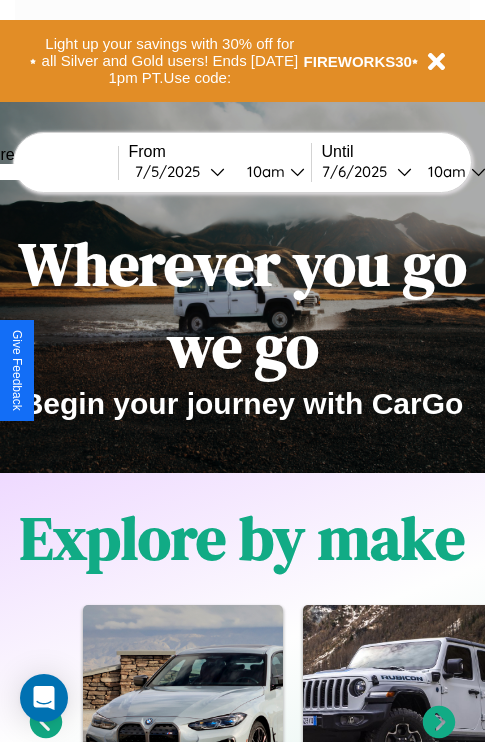 click at bounding box center [43, 172] 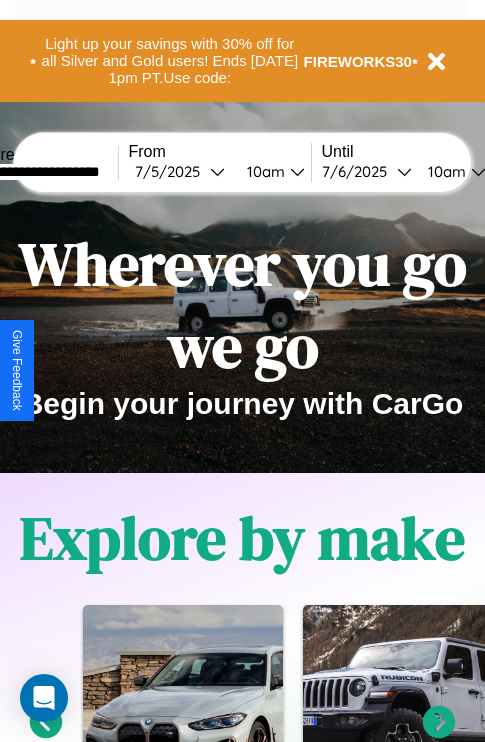 type on "**********" 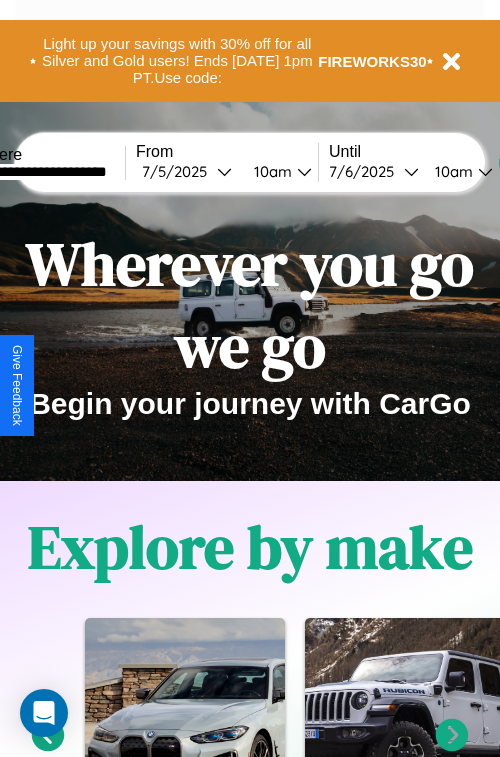 select on "*" 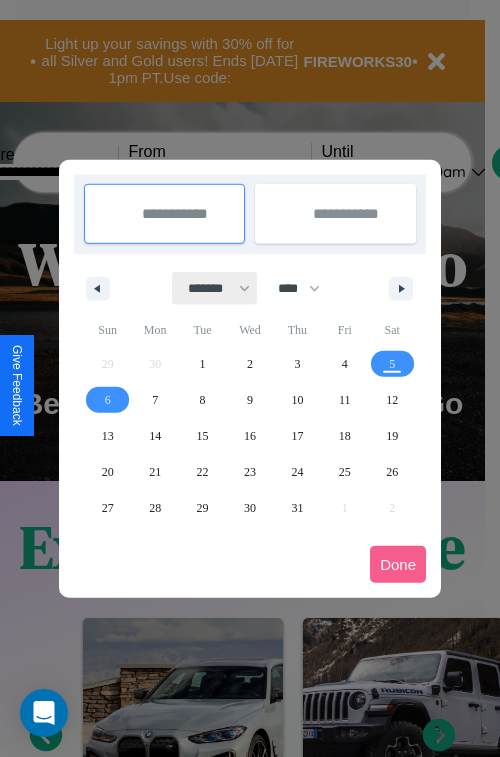 click on "******* ******** ***** ***** *** **** **** ****** ********* ******* ******** ********" at bounding box center (215, 288) 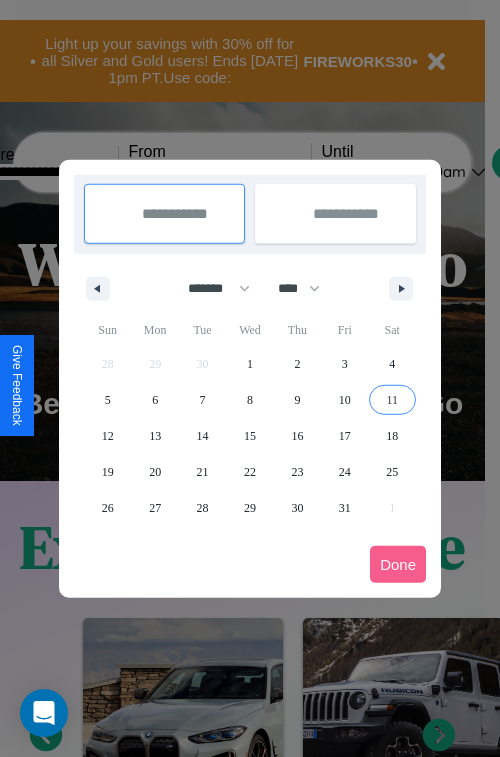 click on "11" at bounding box center (392, 400) 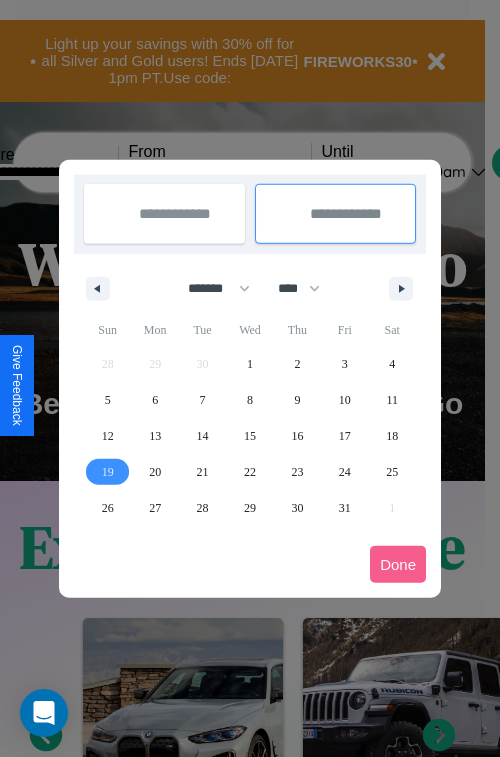 click on "19" at bounding box center (108, 472) 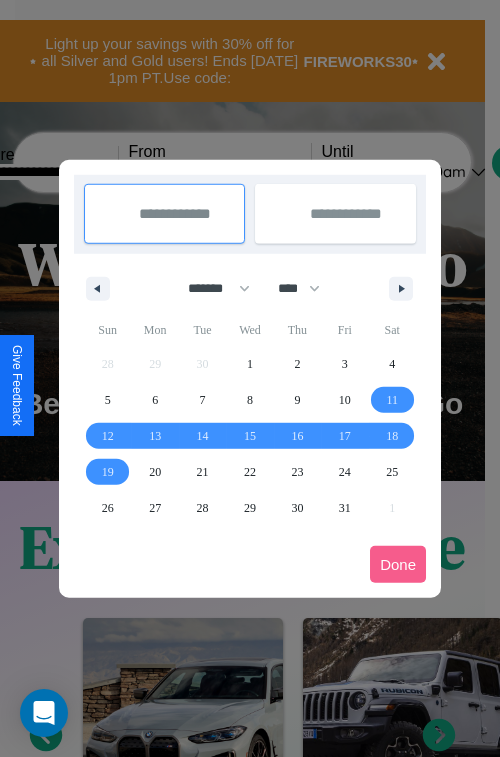 type on "**********" 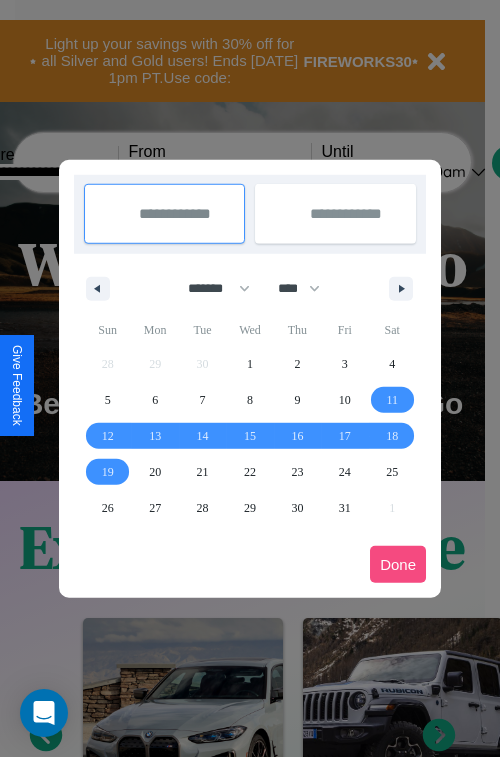 click on "Done" at bounding box center (398, 564) 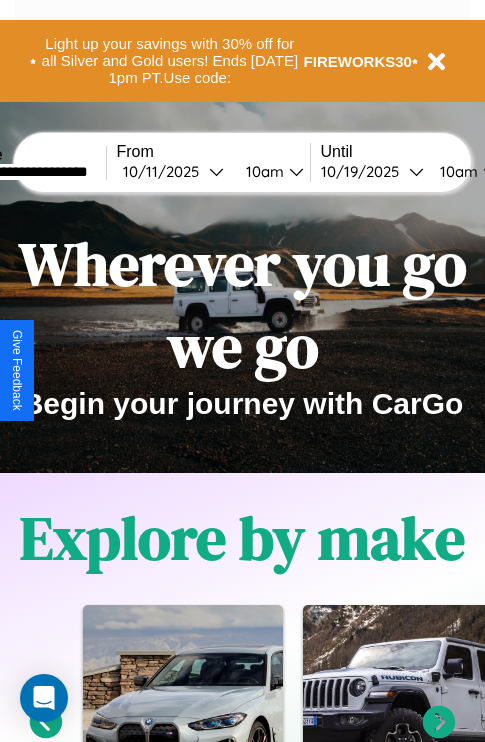 scroll, scrollTop: 0, scrollLeft: 79, axis: horizontal 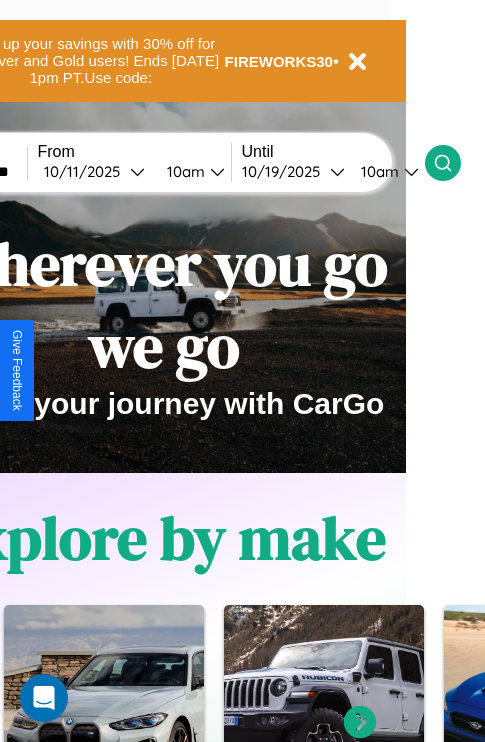 click 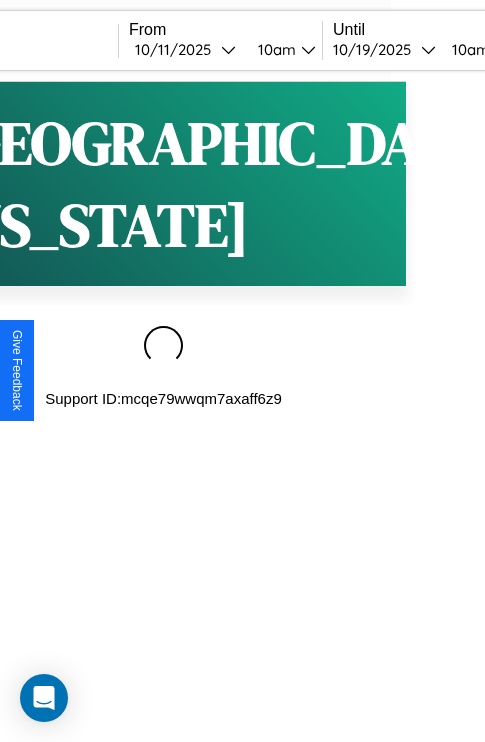 scroll, scrollTop: 0, scrollLeft: 0, axis: both 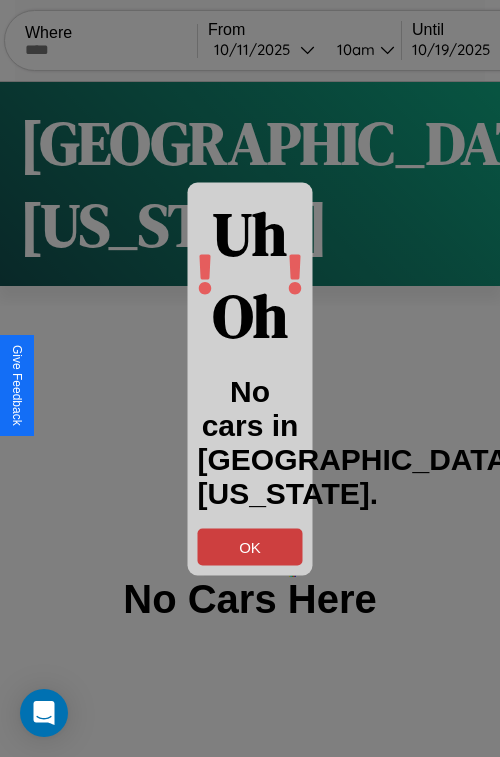 click on "OK" at bounding box center [250, 546] 